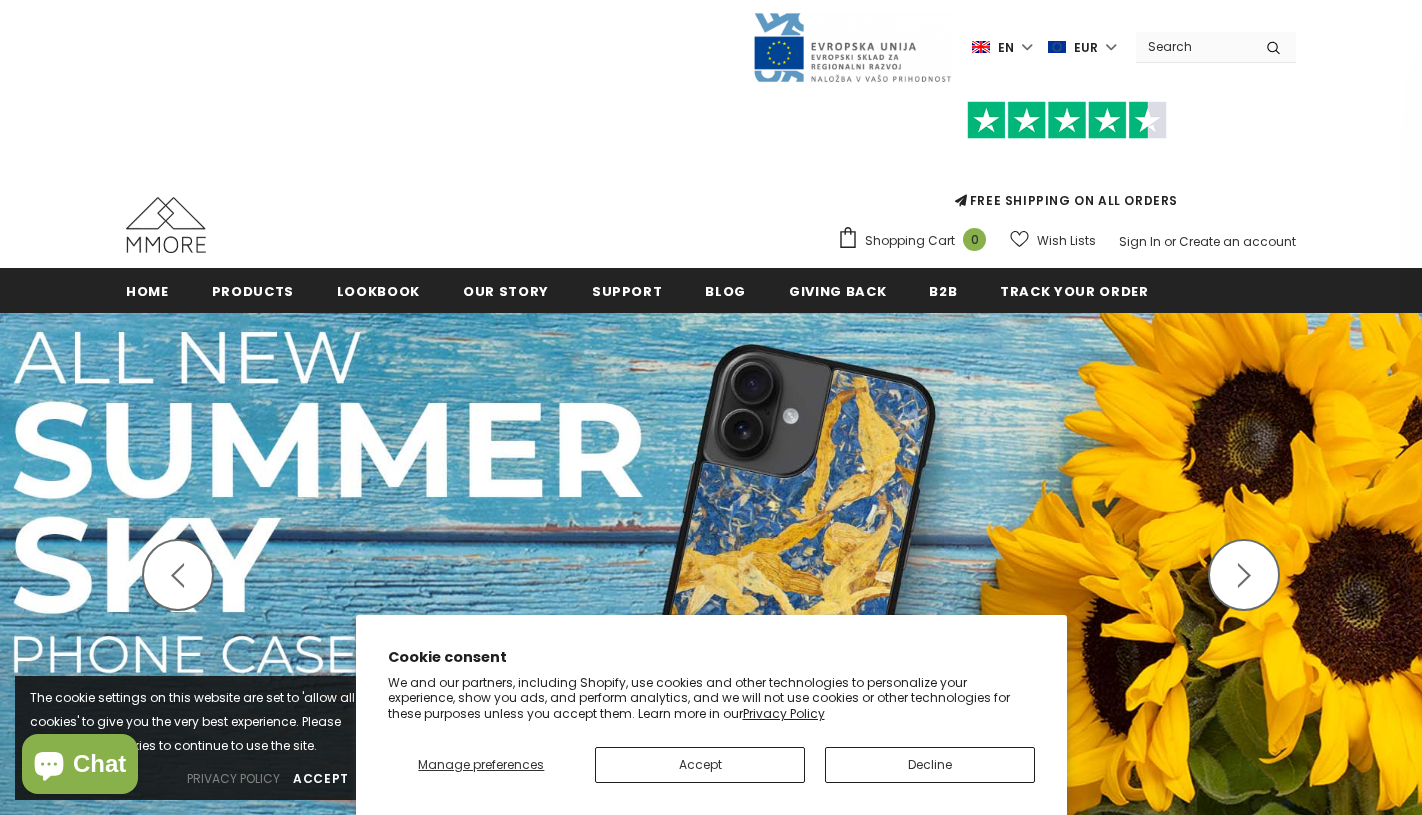 scroll, scrollTop: 5, scrollLeft: 0, axis: vertical 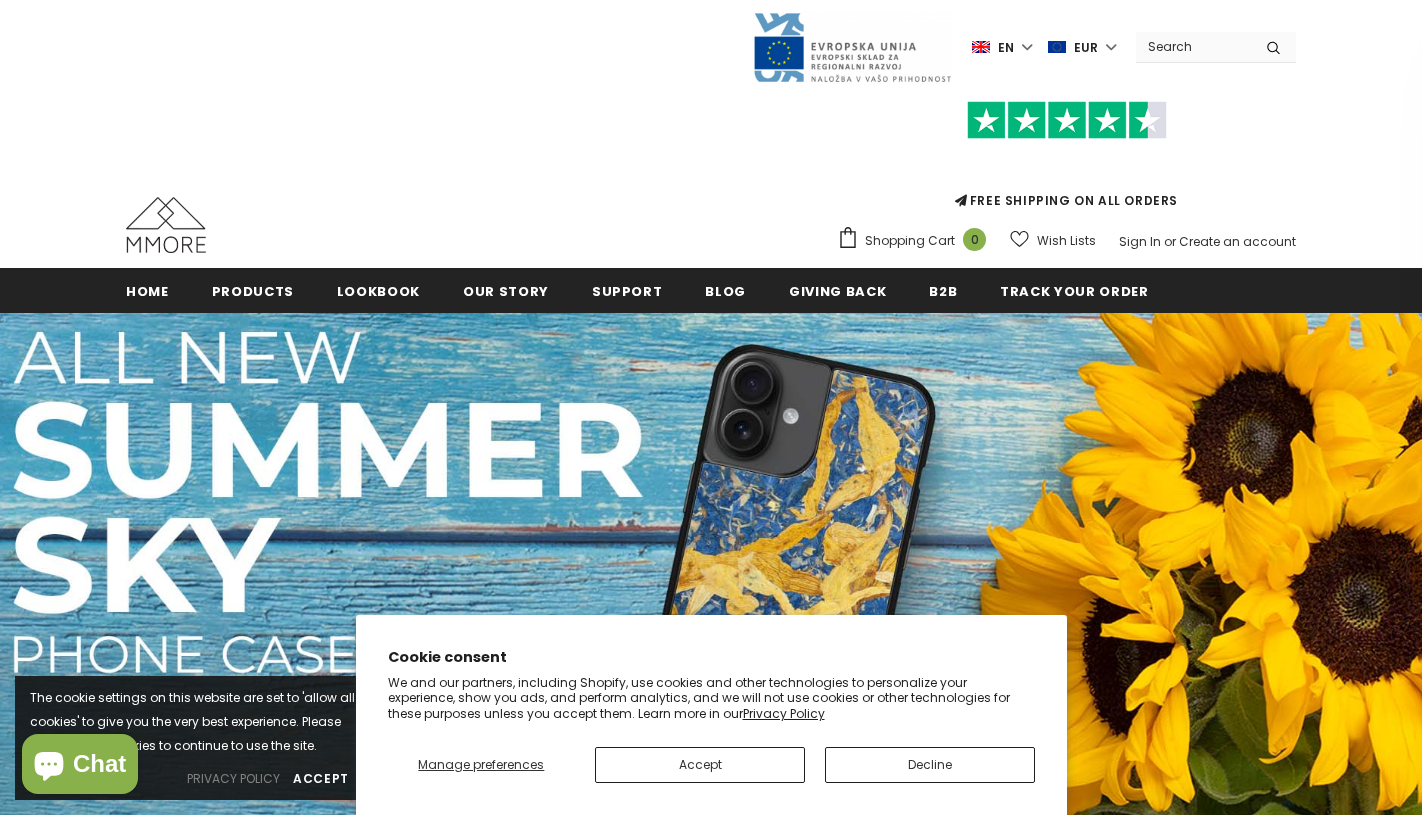 click on "Accept" at bounding box center (700, 765) 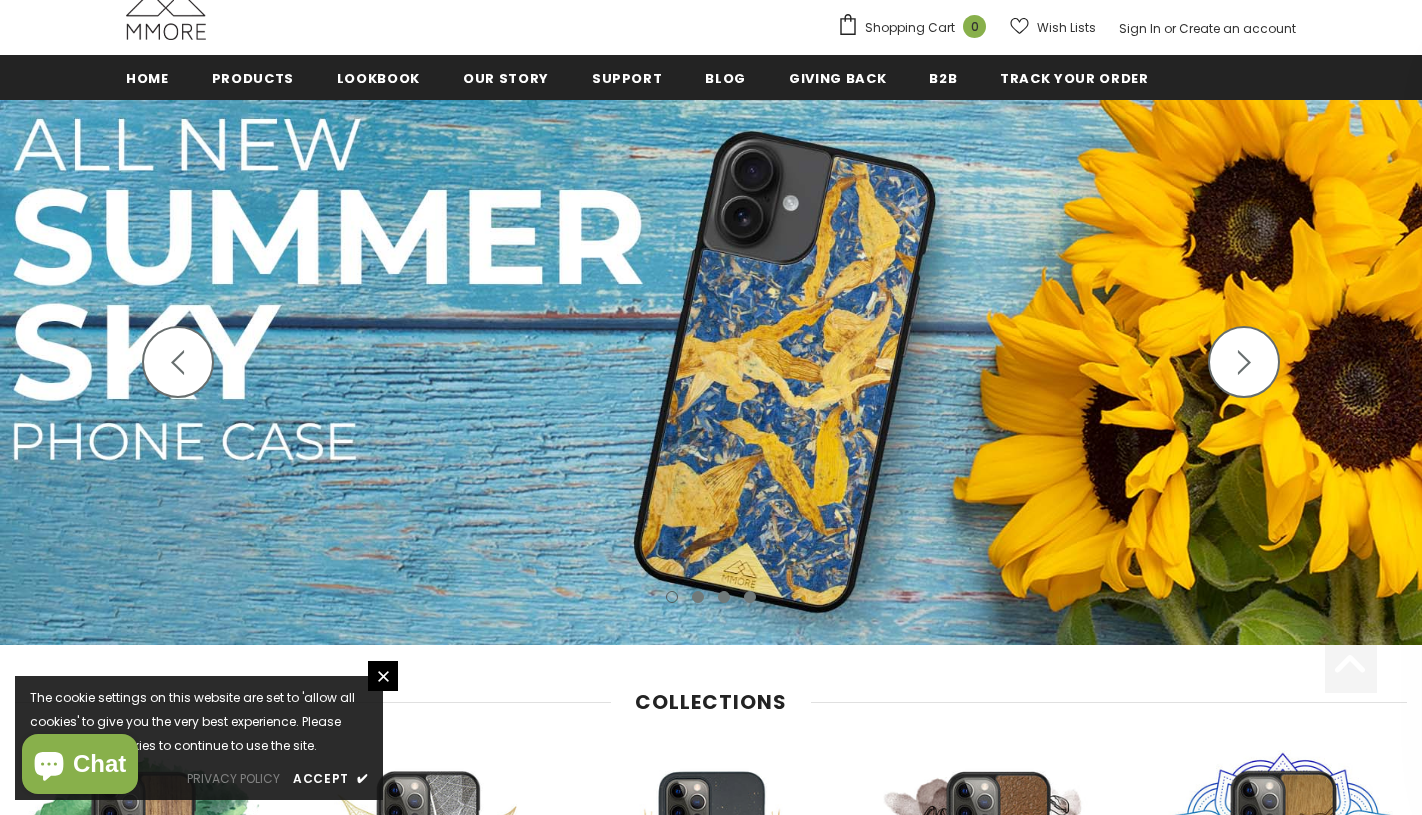 scroll, scrollTop: 225, scrollLeft: 0, axis: vertical 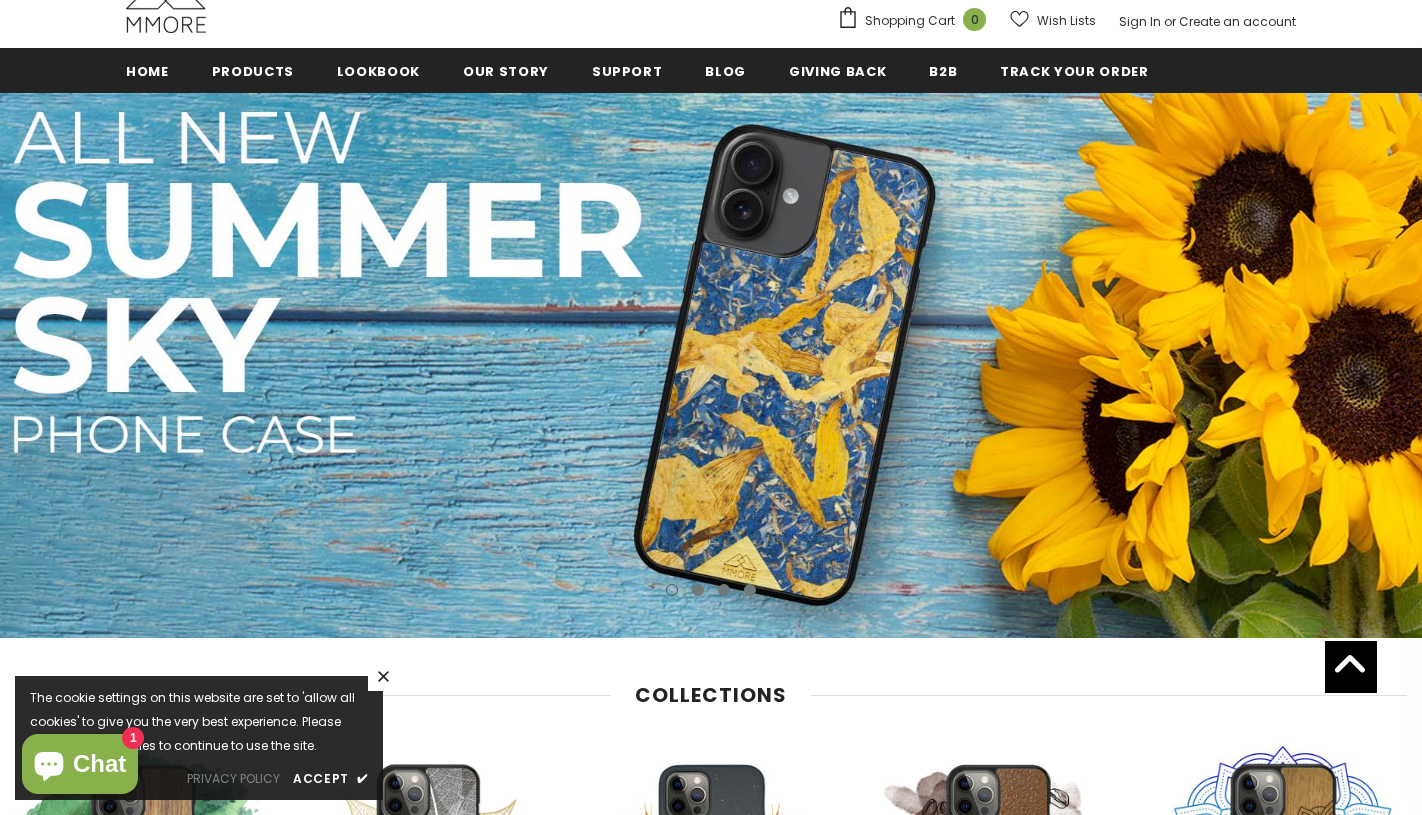 click 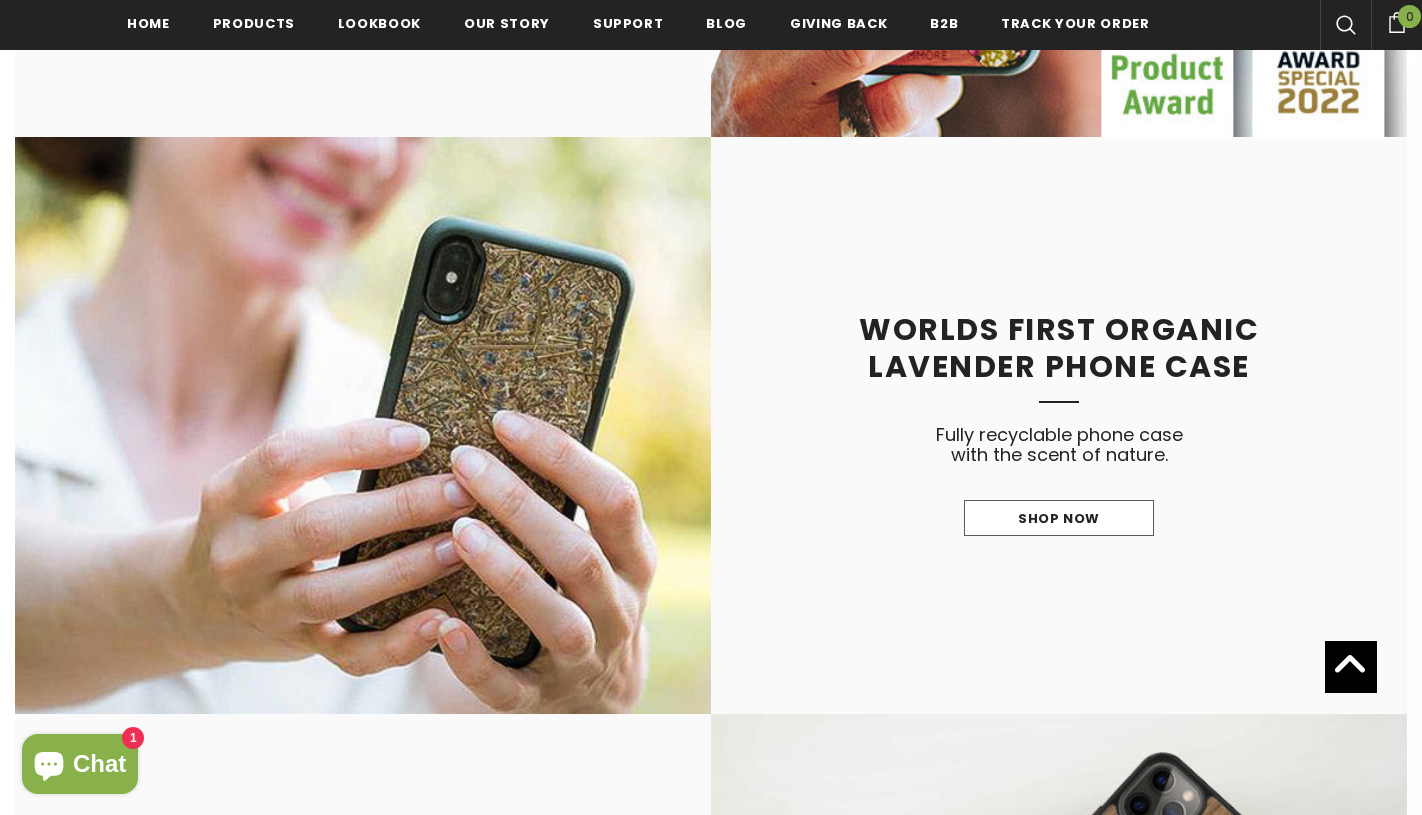 scroll, scrollTop: 1783, scrollLeft: 0, axis: vertical 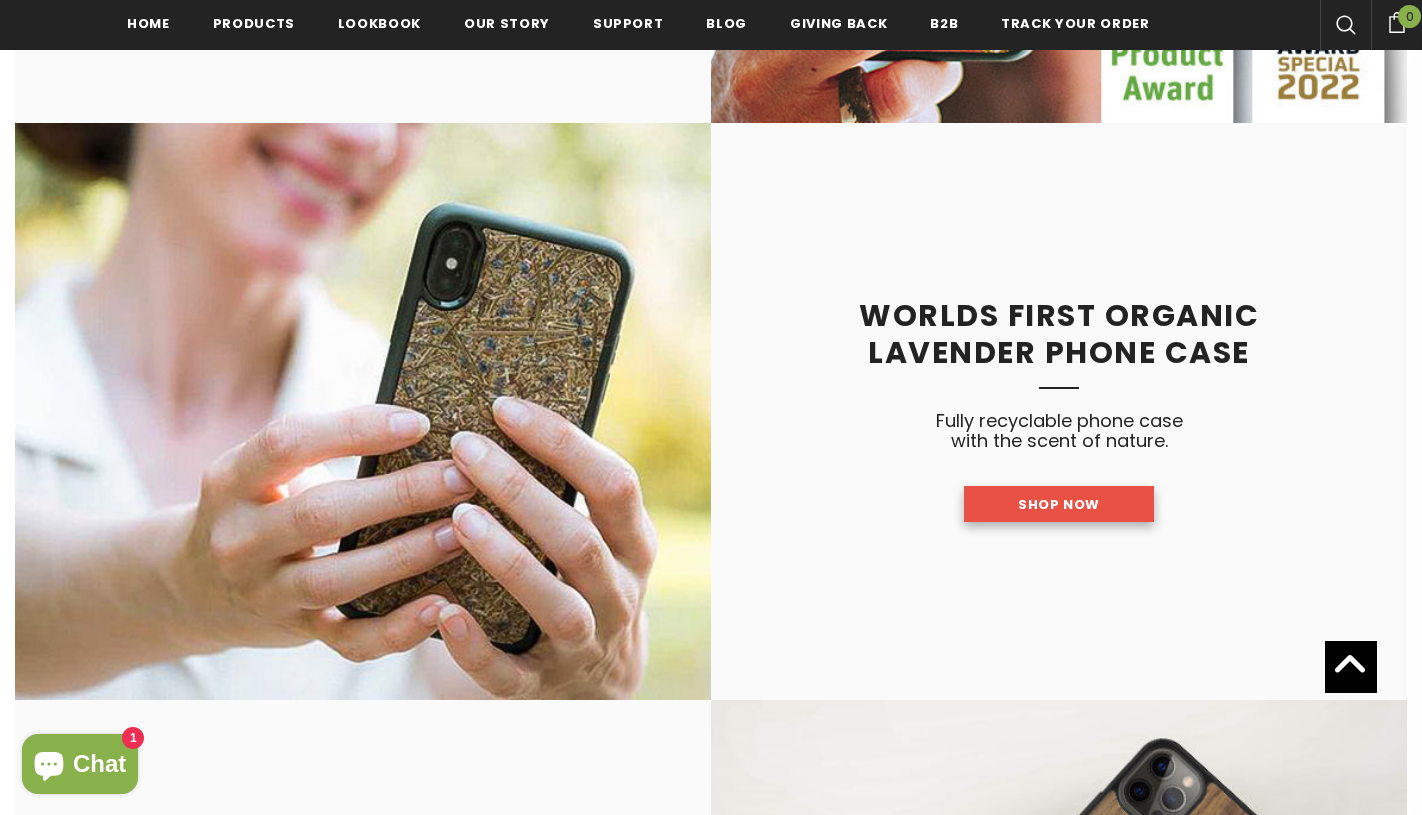 click on "Shop Now" at bounding box center [1059, 504] 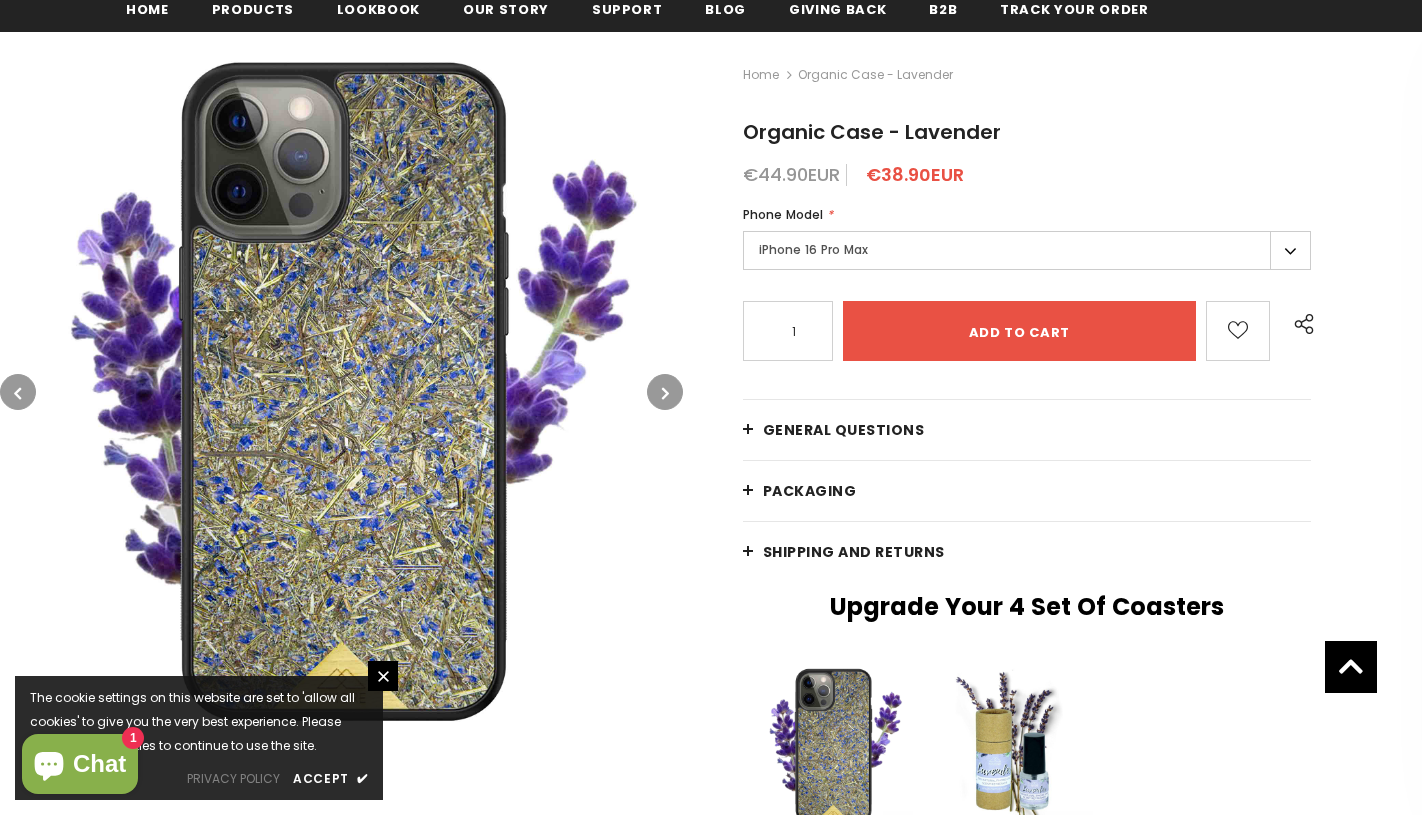 scroll, scrollTop: 262, scrollLeft: 0, axis: vertical 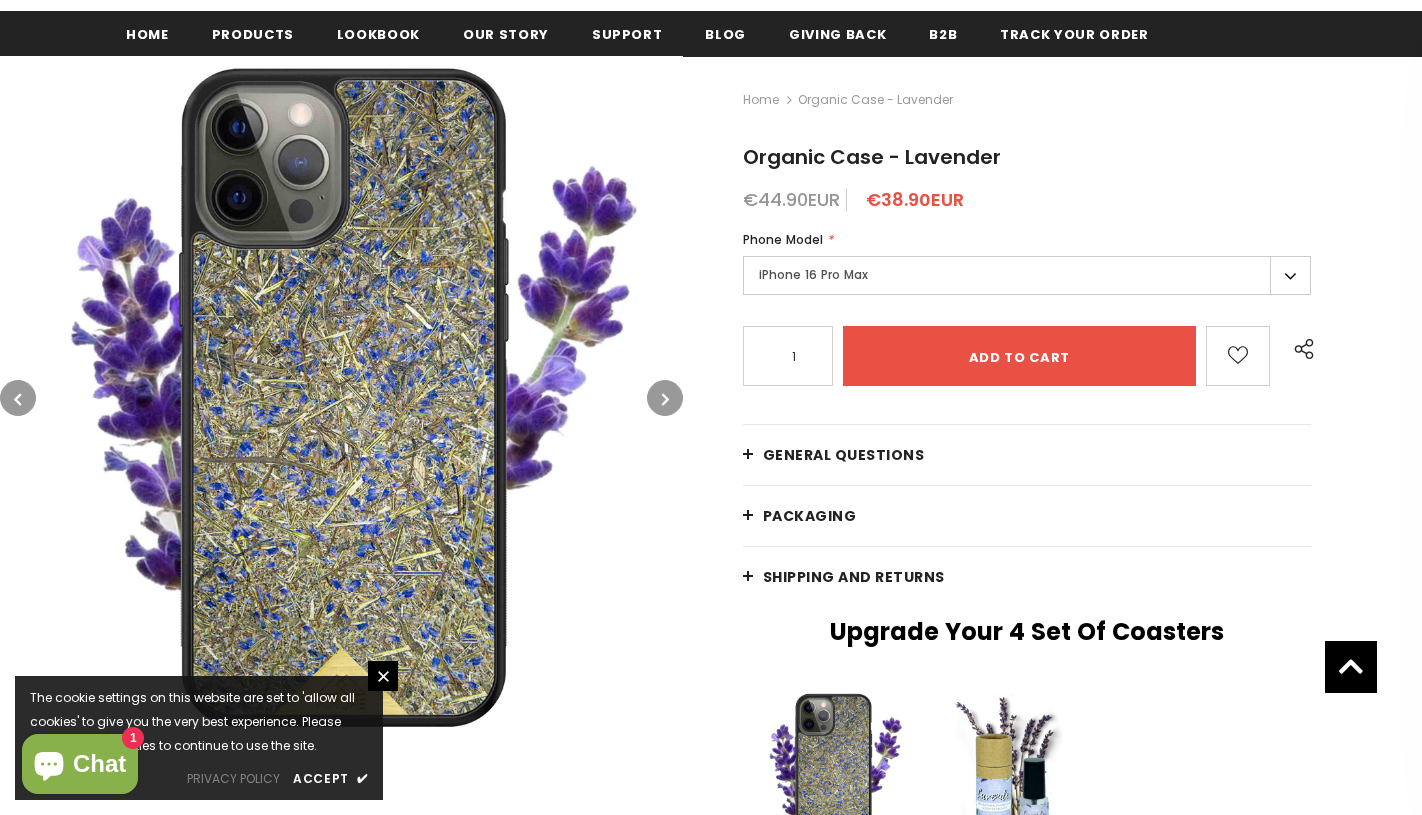 click on "iPhone 16 Pro Max" at bounding box center (1027, 275) 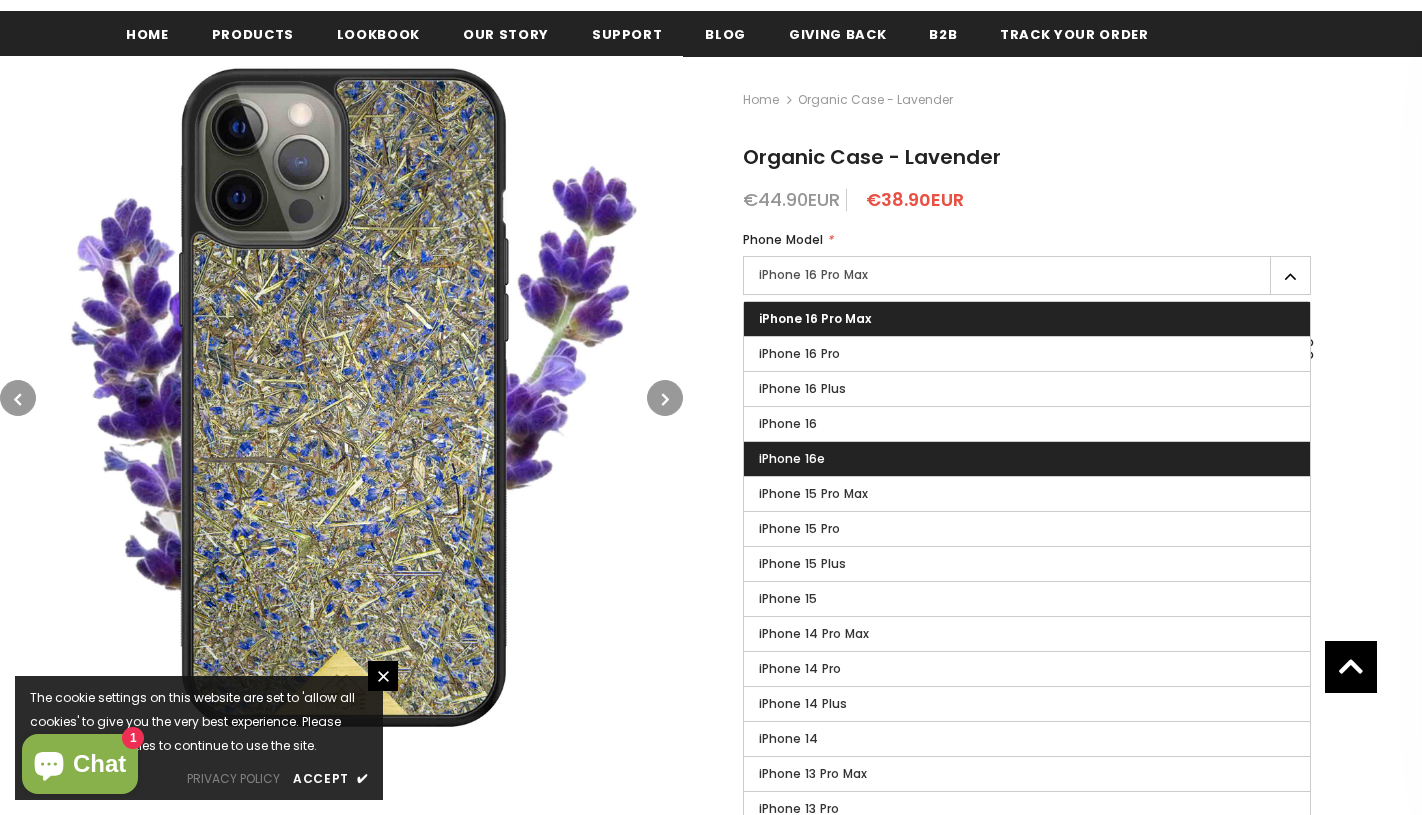 click on "iPhone 16e" at bounding box center [1027, 459] 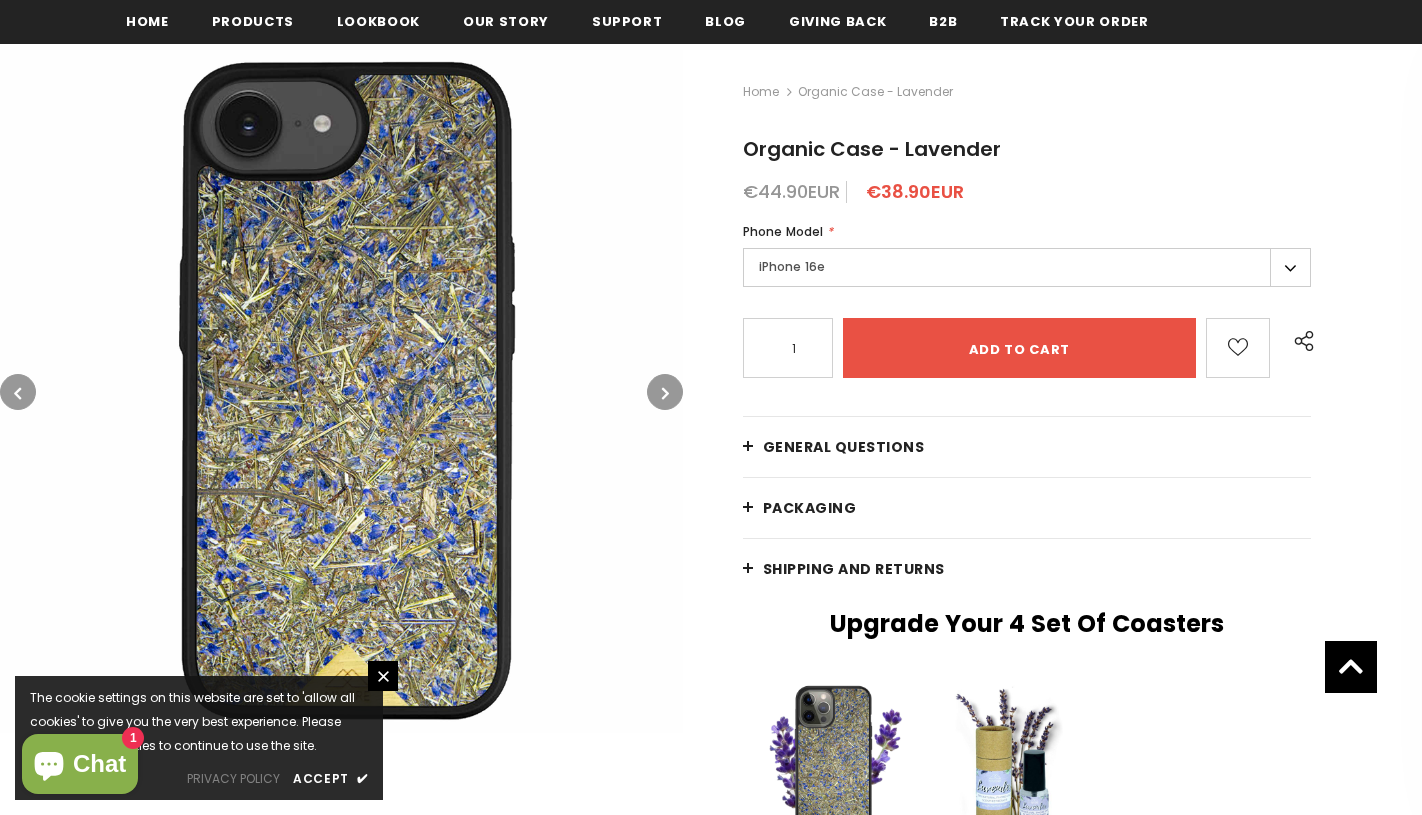 scroll, scrollTop: 265, scrollLeft: 0, axis: vertical 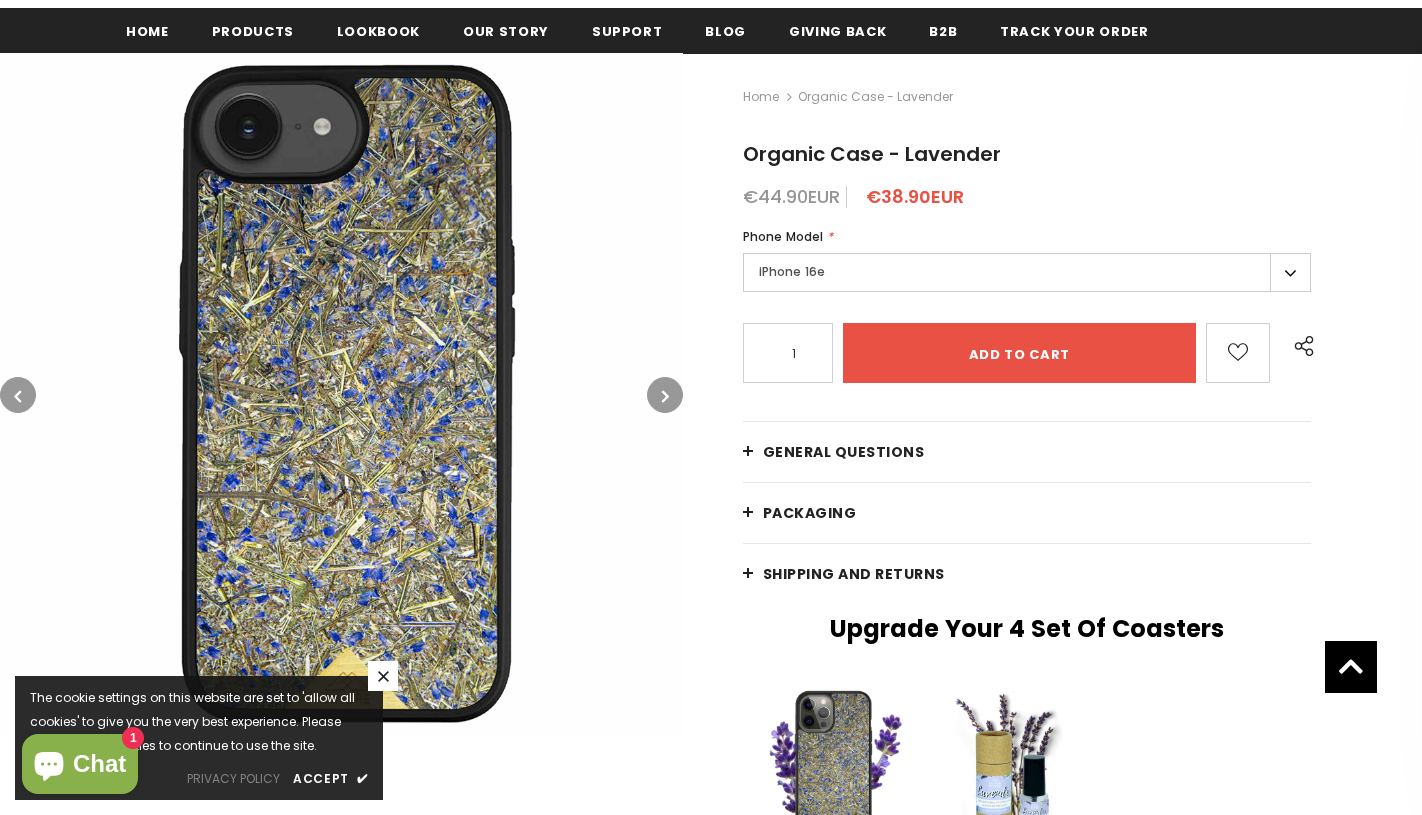 click 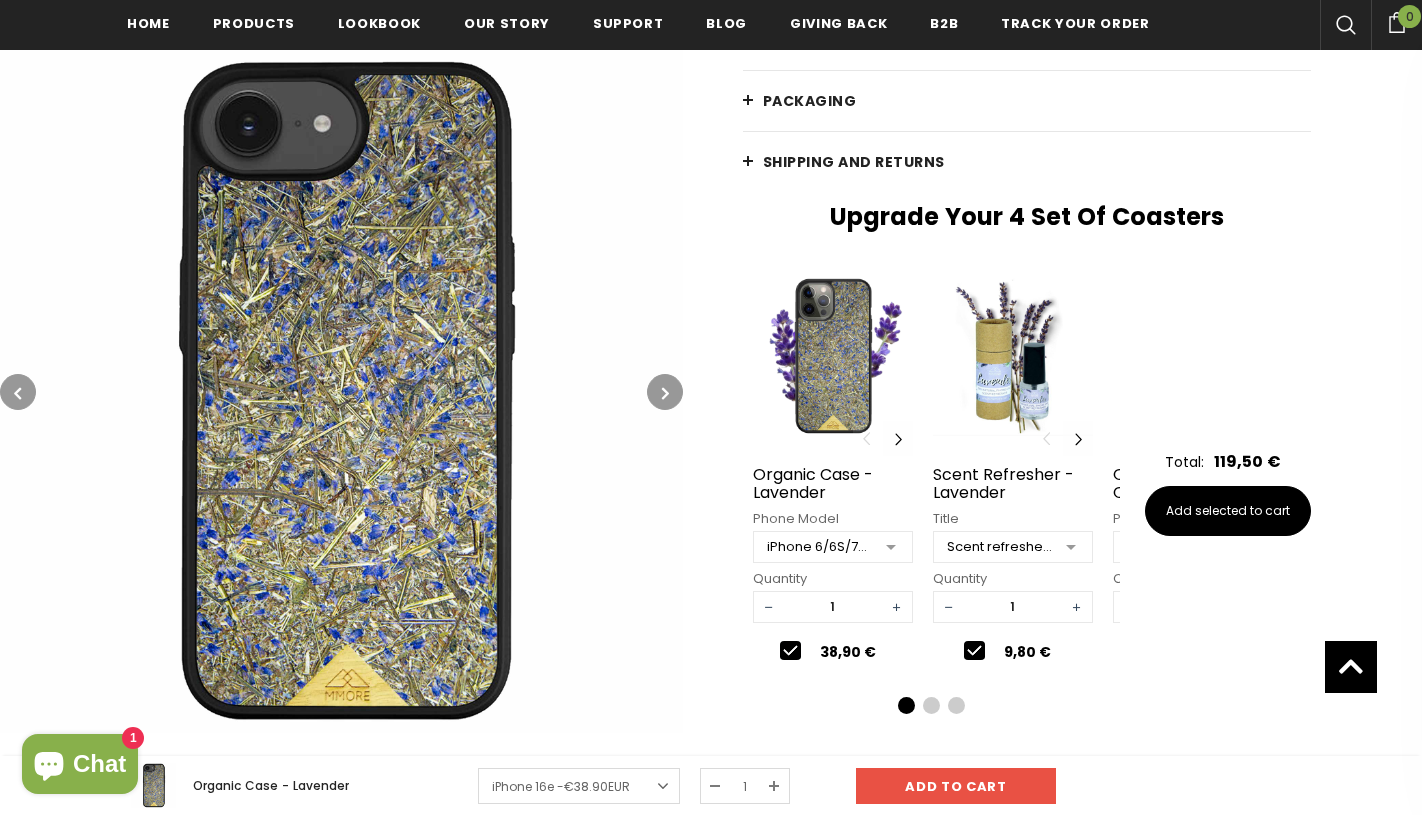 scroll, scrollTop: 694, scrollLeft: 0, axis: vertical 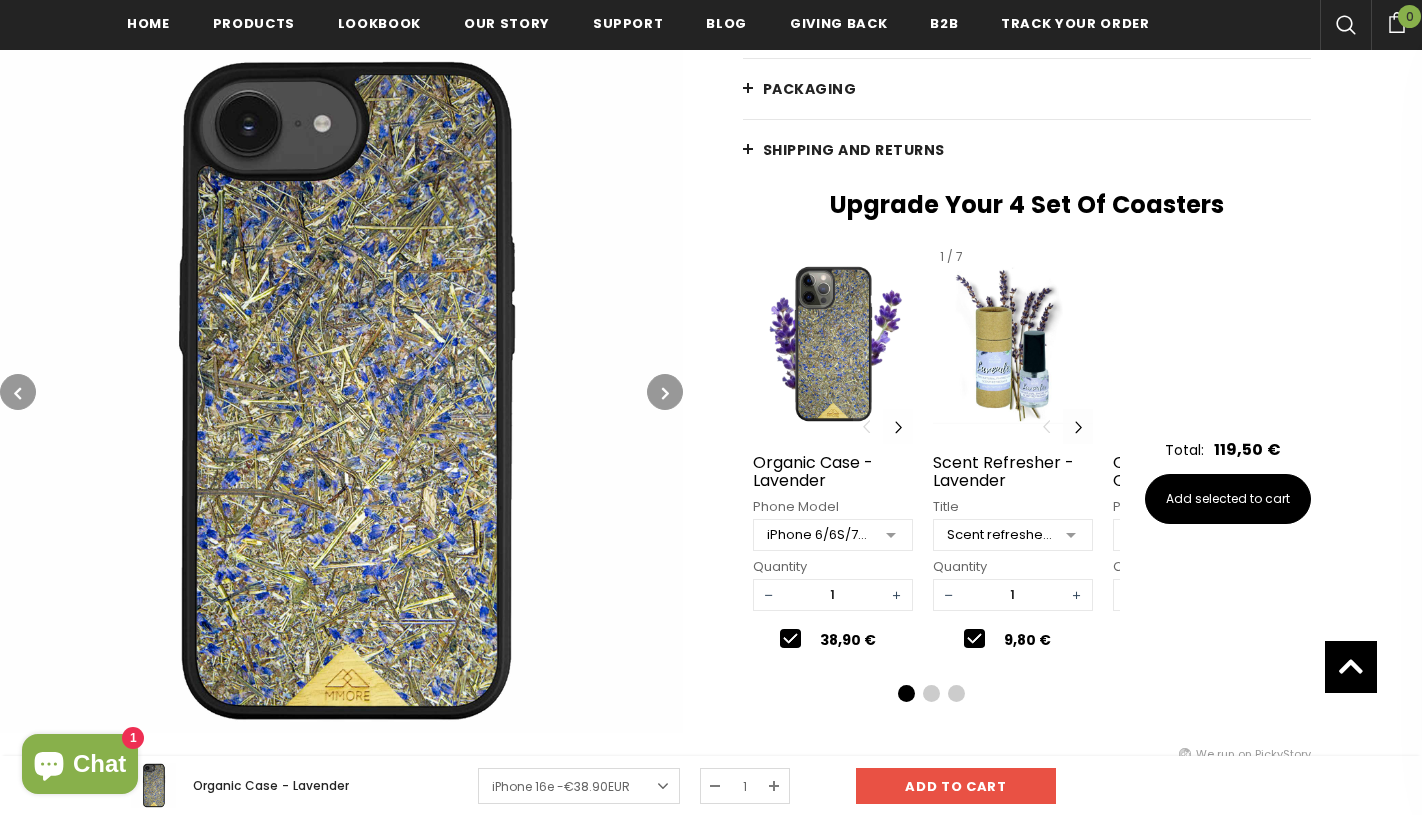 click at bounding box center [1078, 426] 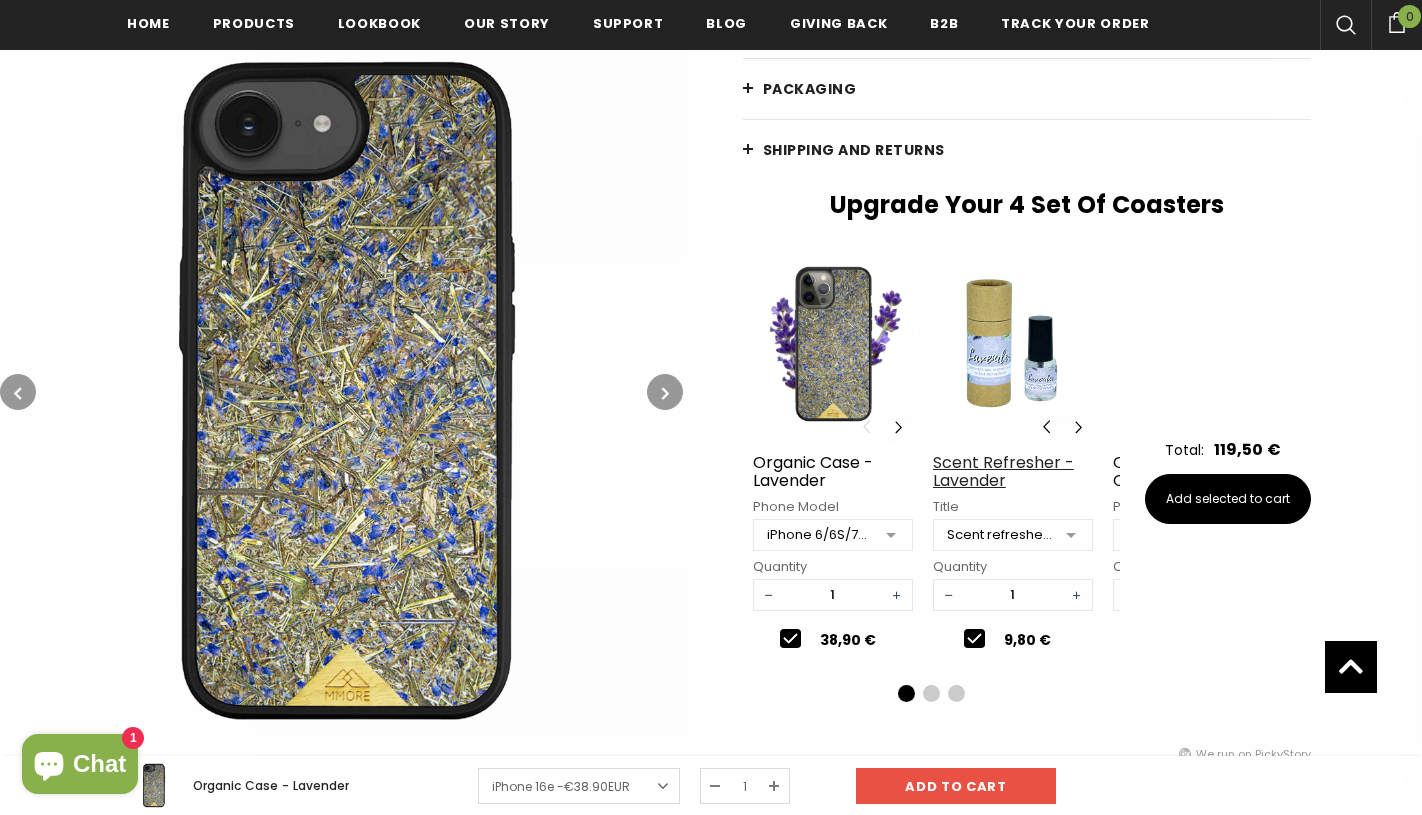 scroll, scrollTop: 694, scrollLeft: 0, axis: vertical 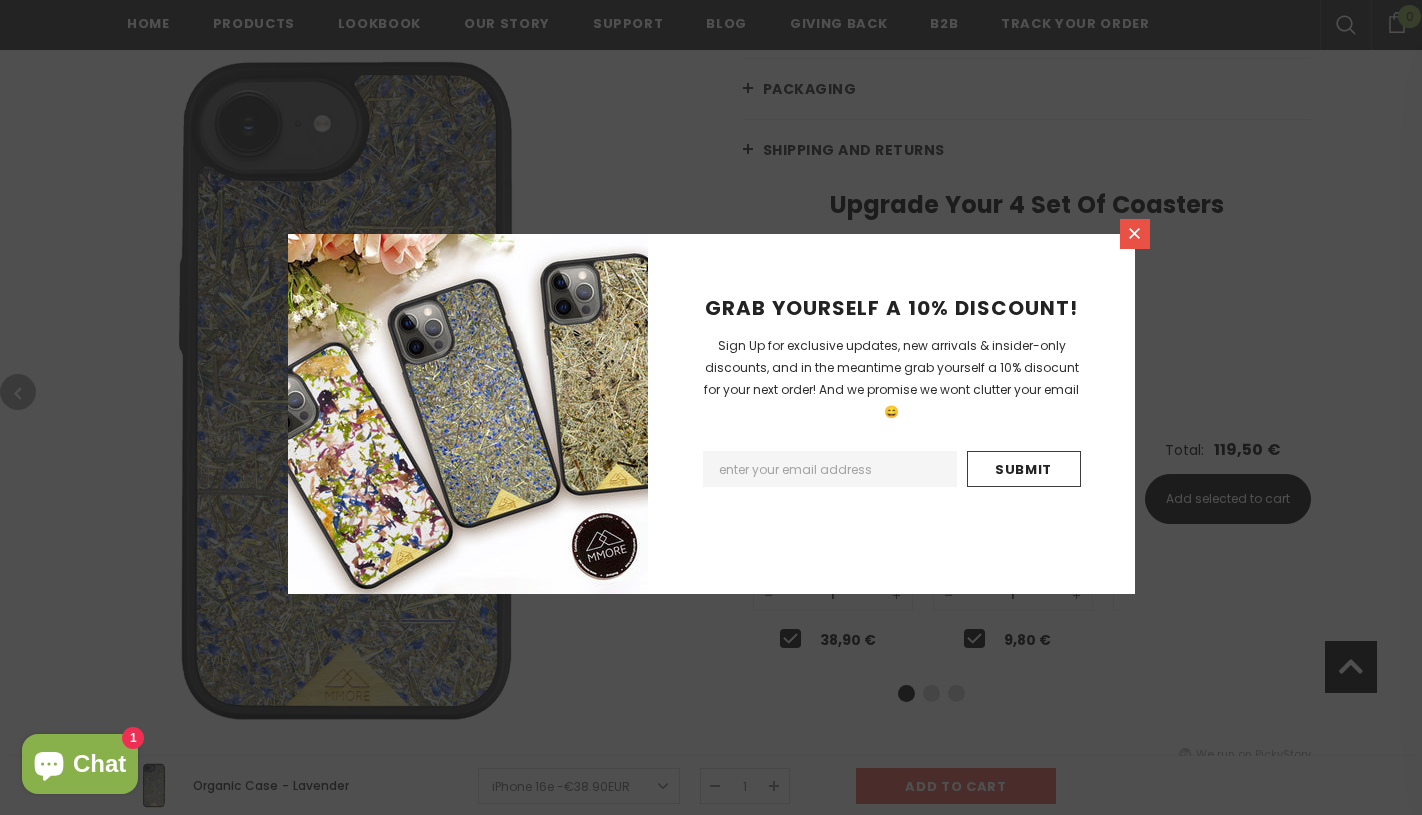 click 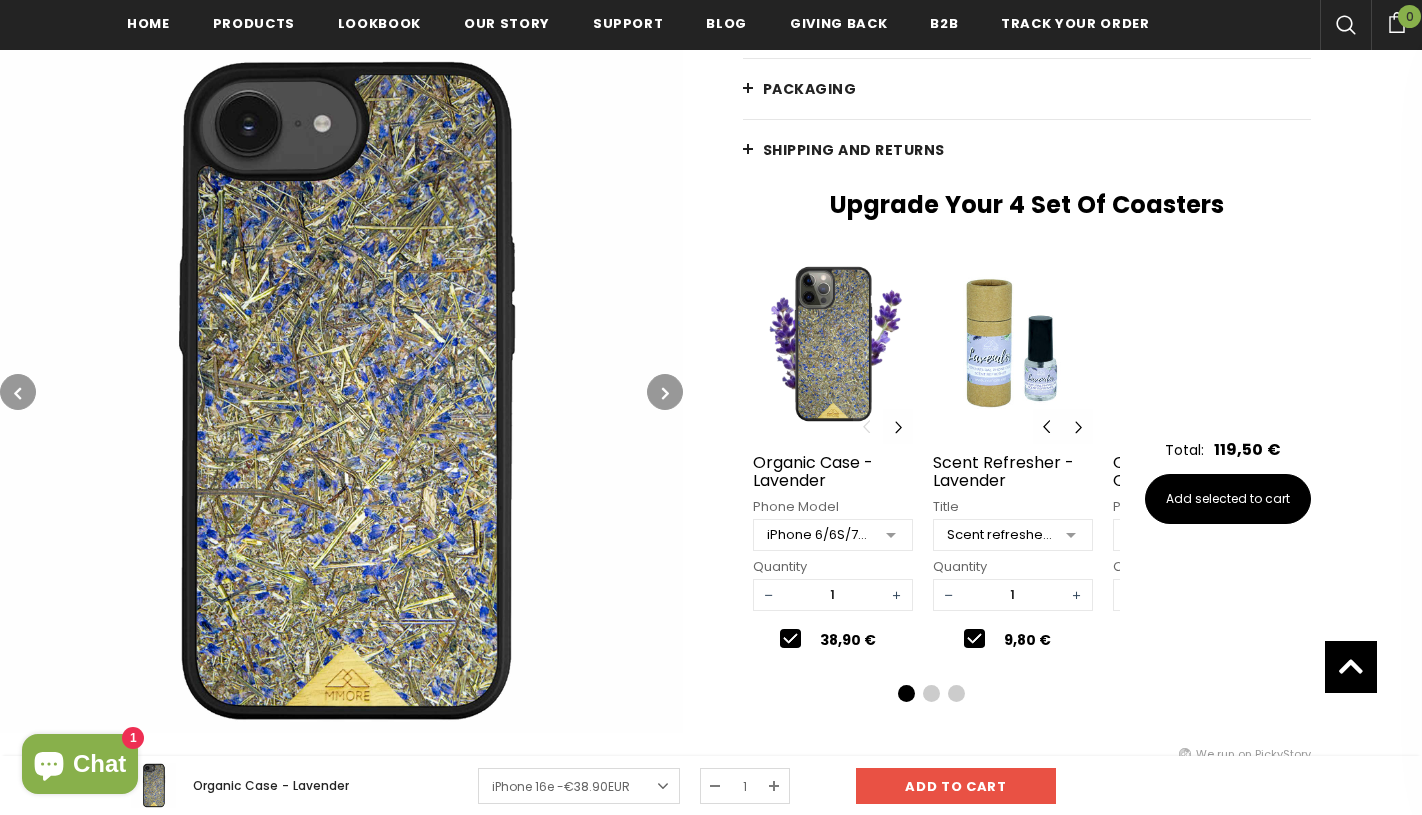 click at bounding box center [931, 693] 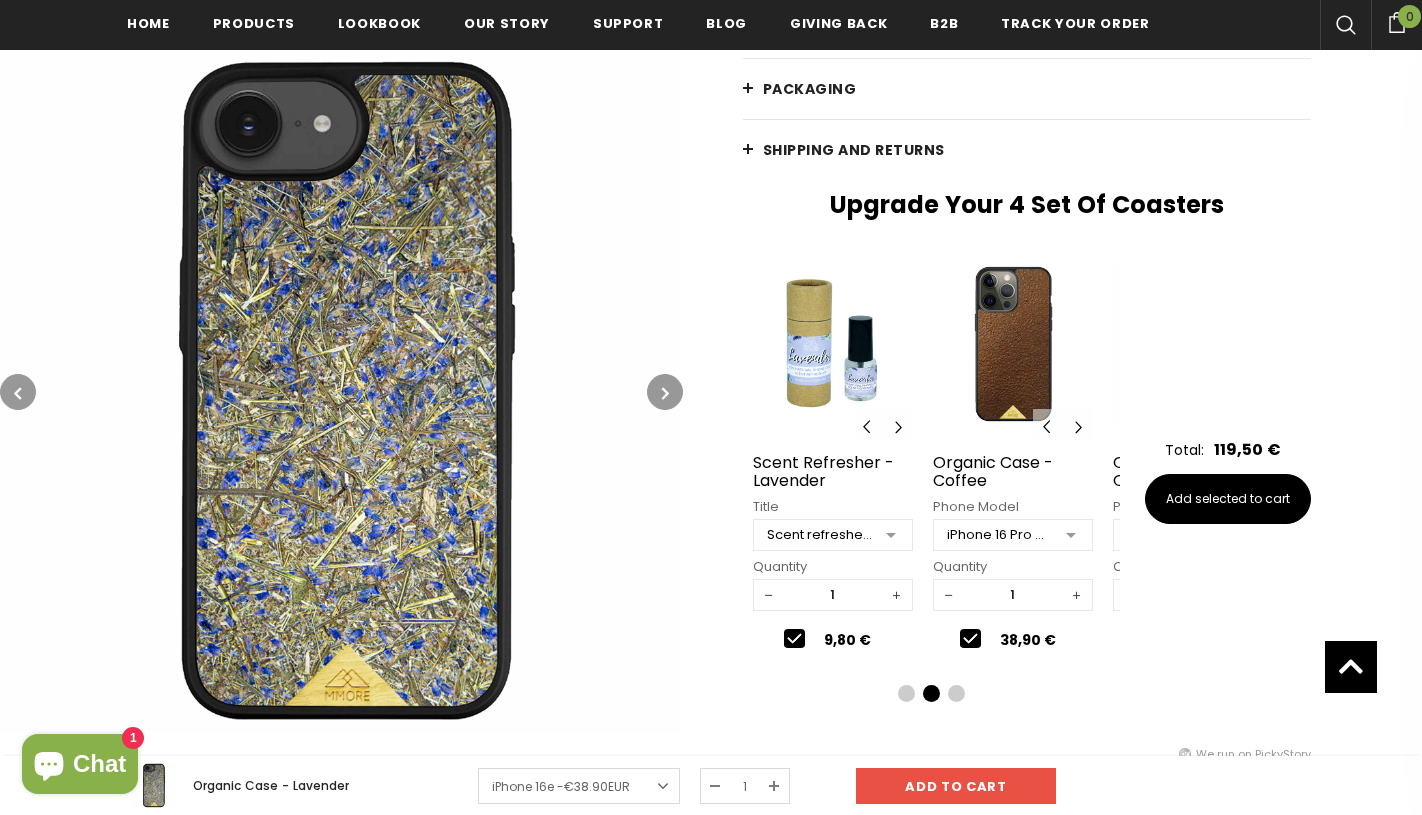 click at bounding box center (956, 693) 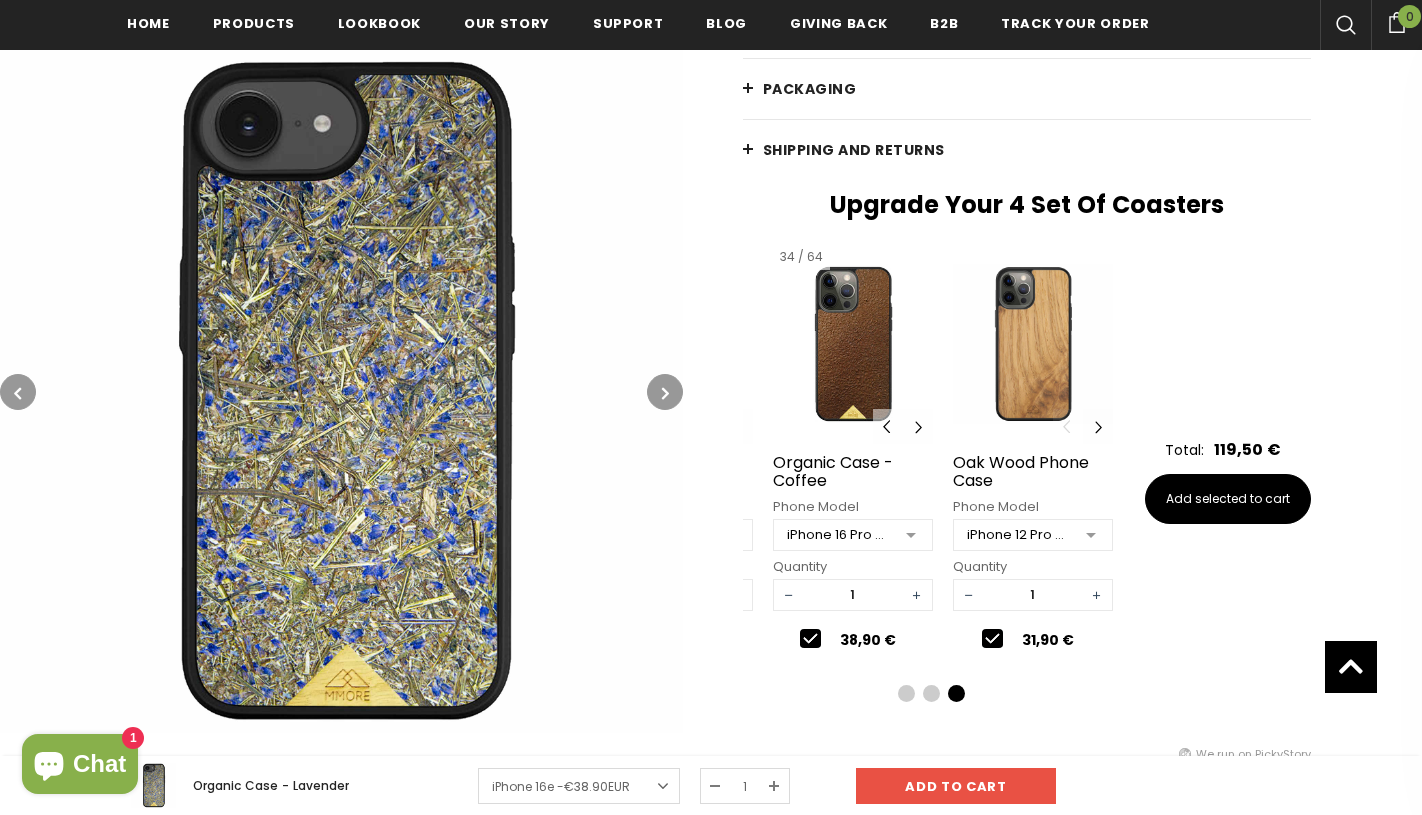 click at bounding box center [853, 344] 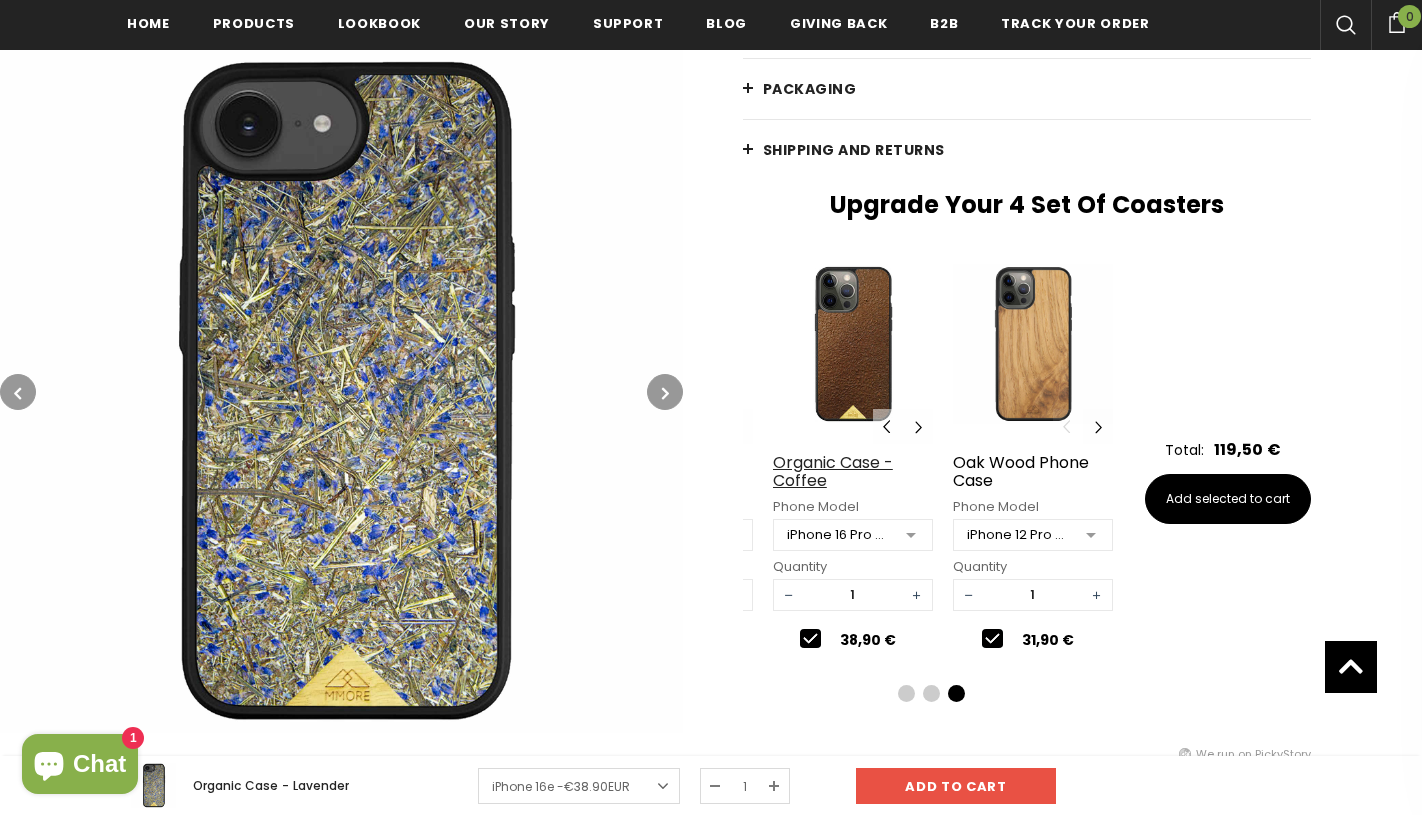 click on "Organic Case - Coffee" at bounding box center (853, 471) 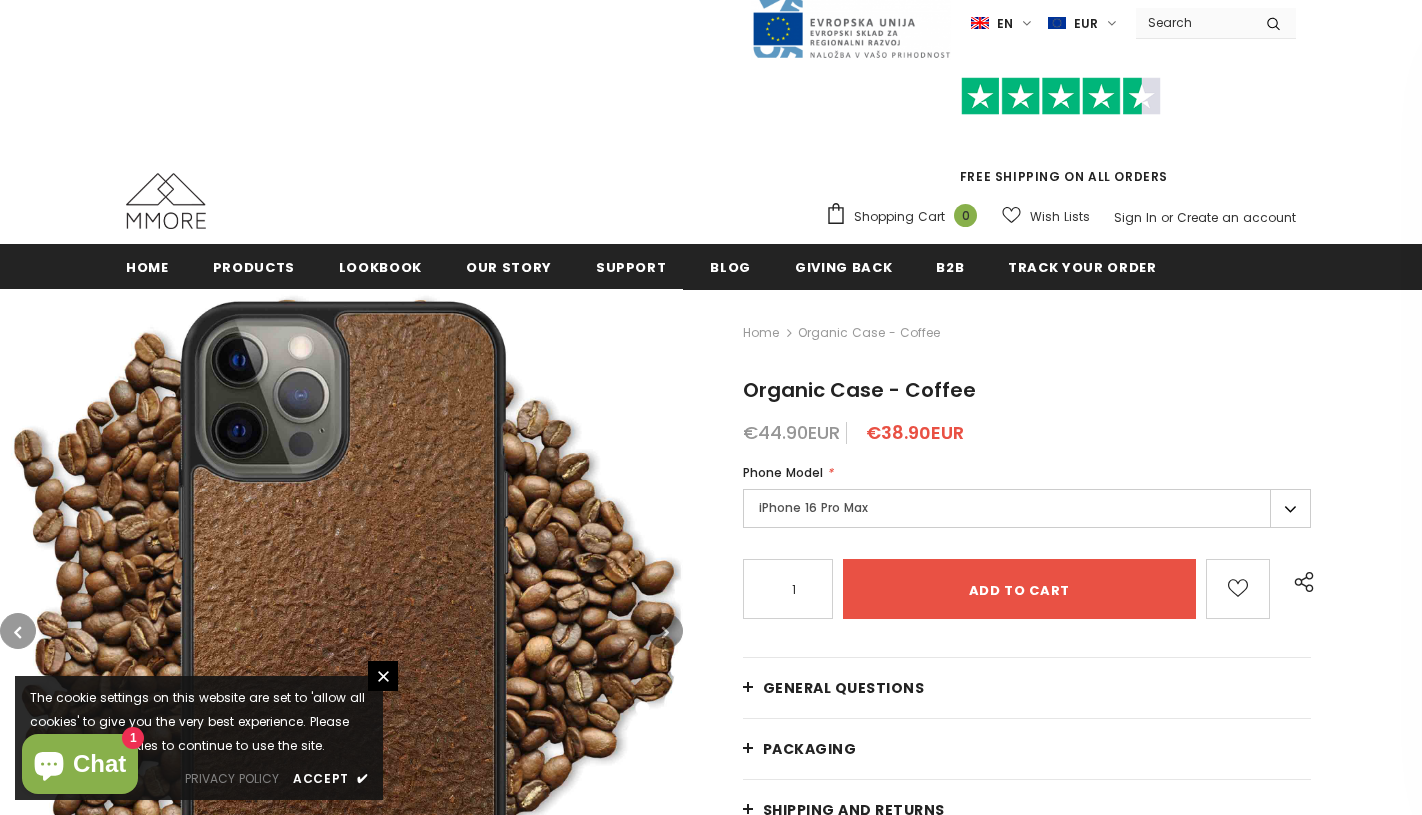 scroll, scrollTop: 38, scrollLeft: 0, axis: vertical 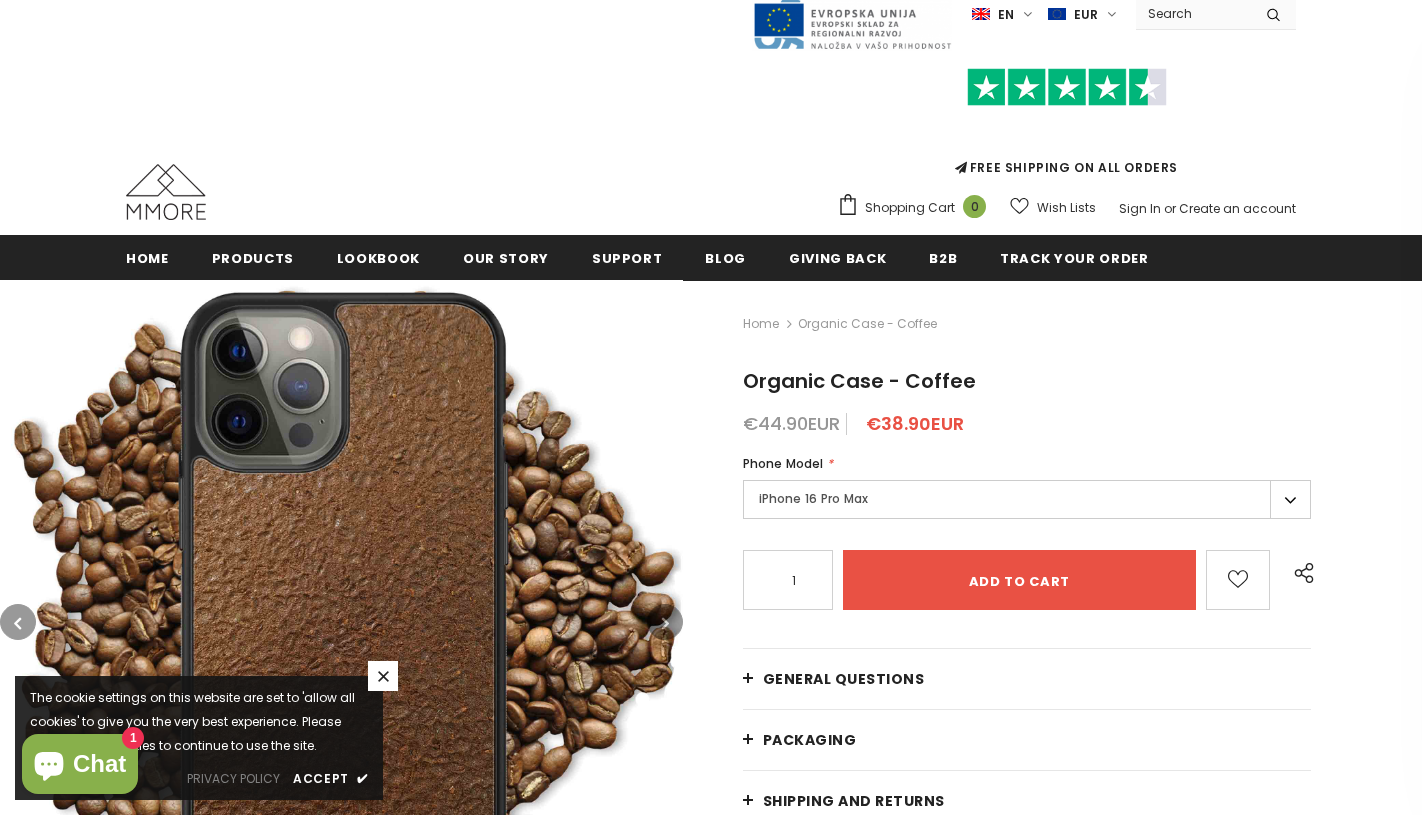 click 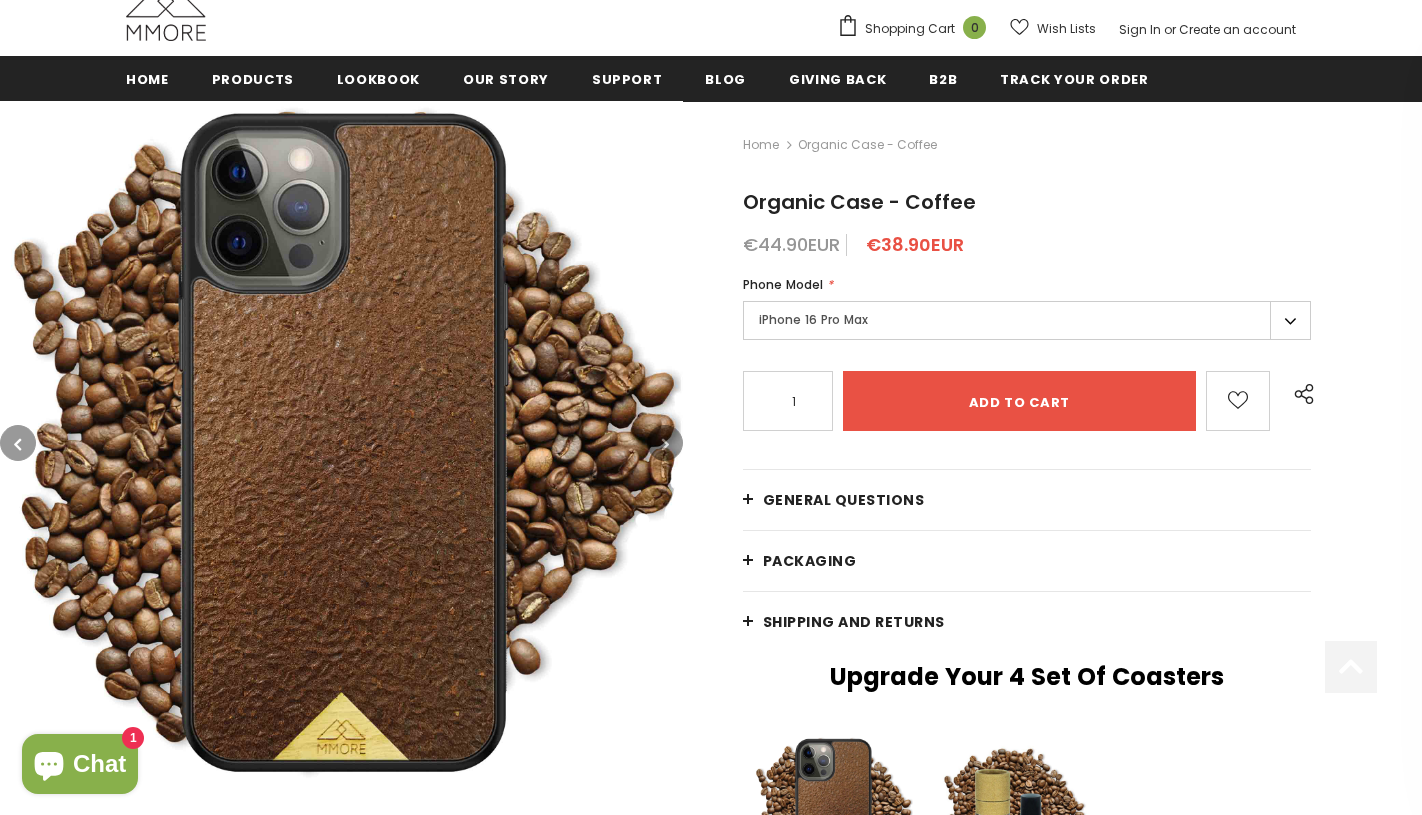 scroll, scrollTop: 230, scrollLeft: 0, axis: vertical 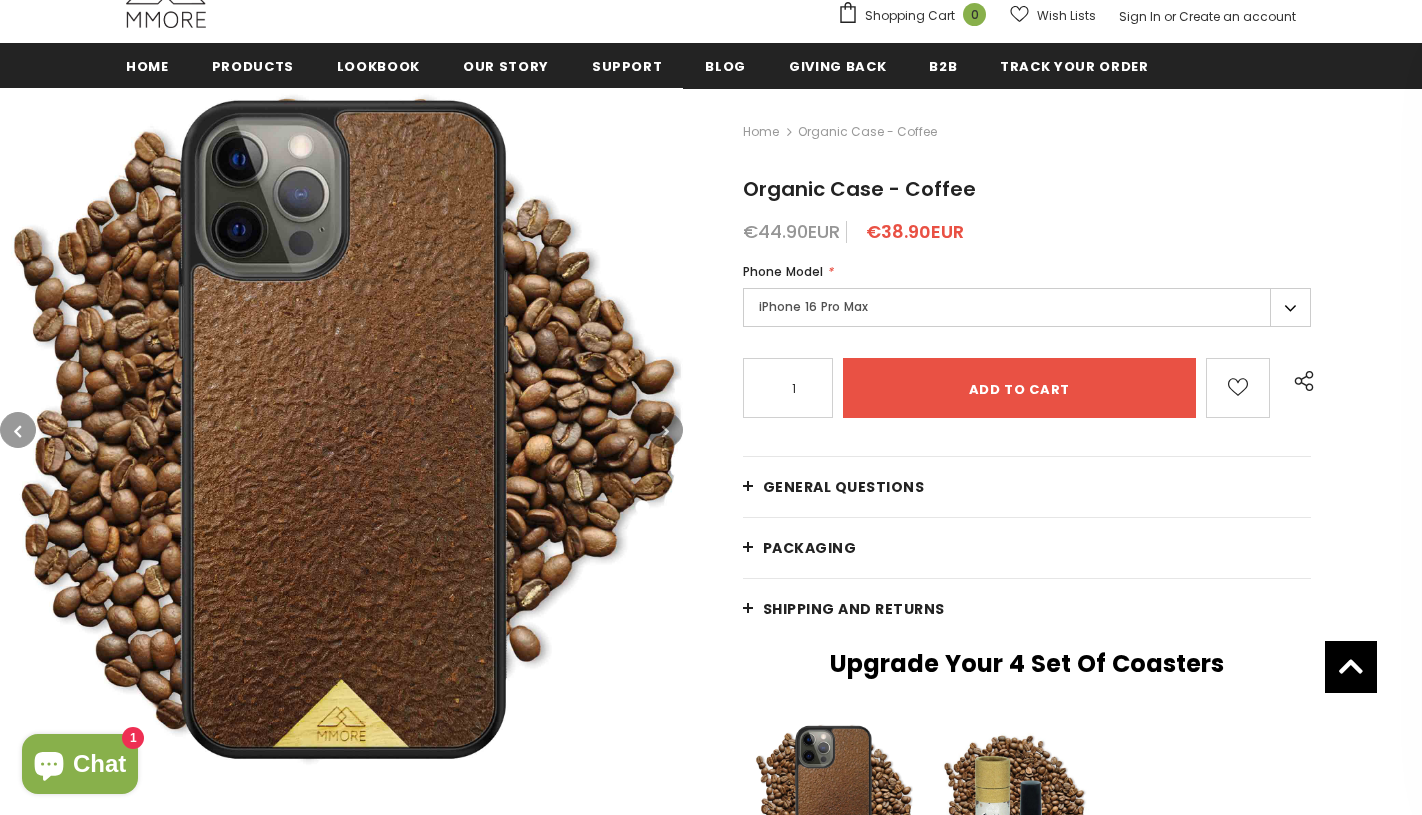 click on "iPhone 16 Pro Max" at bounding box center [1027, 307] 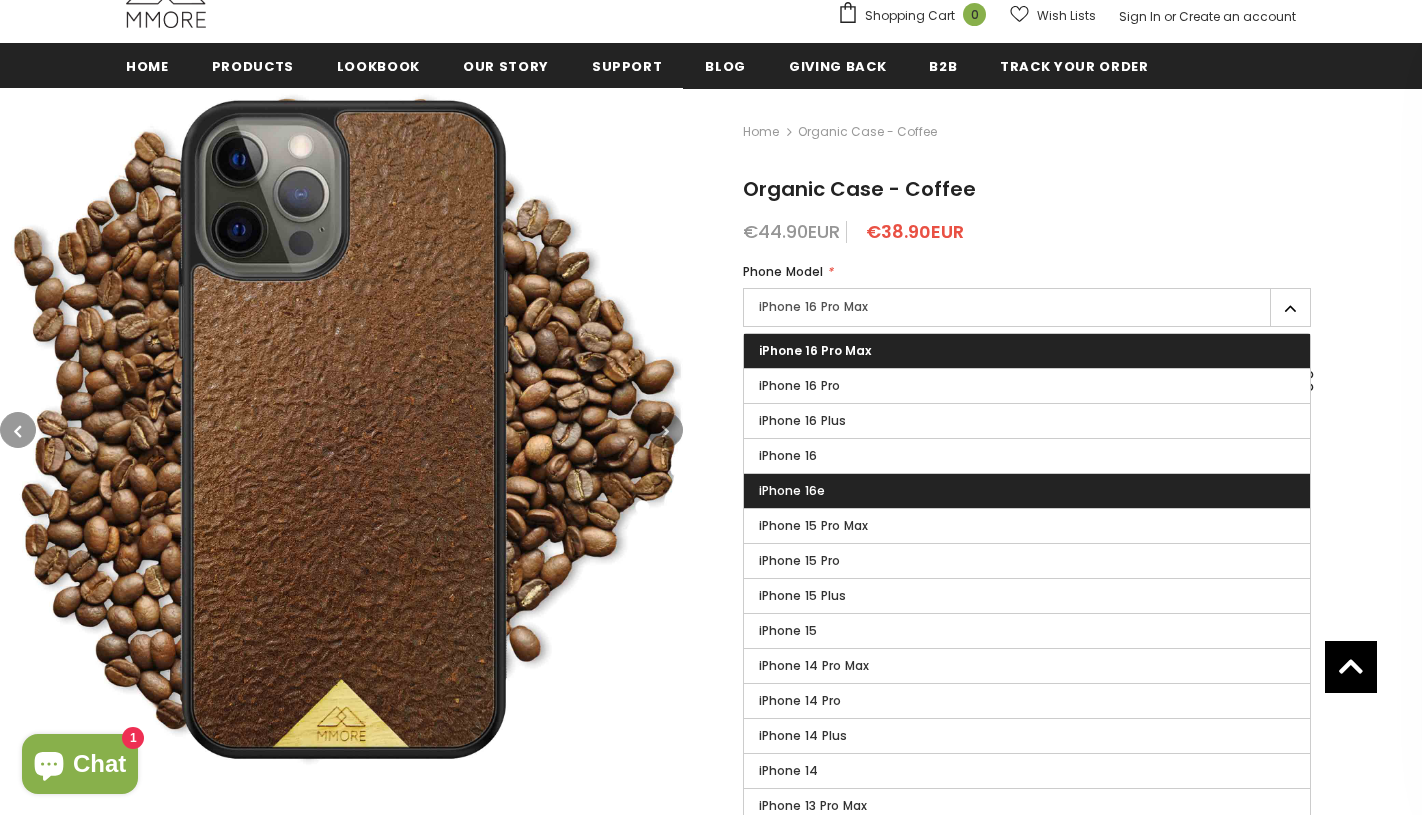 click on "iPhone 16e" at bounding box center (1027, 491) 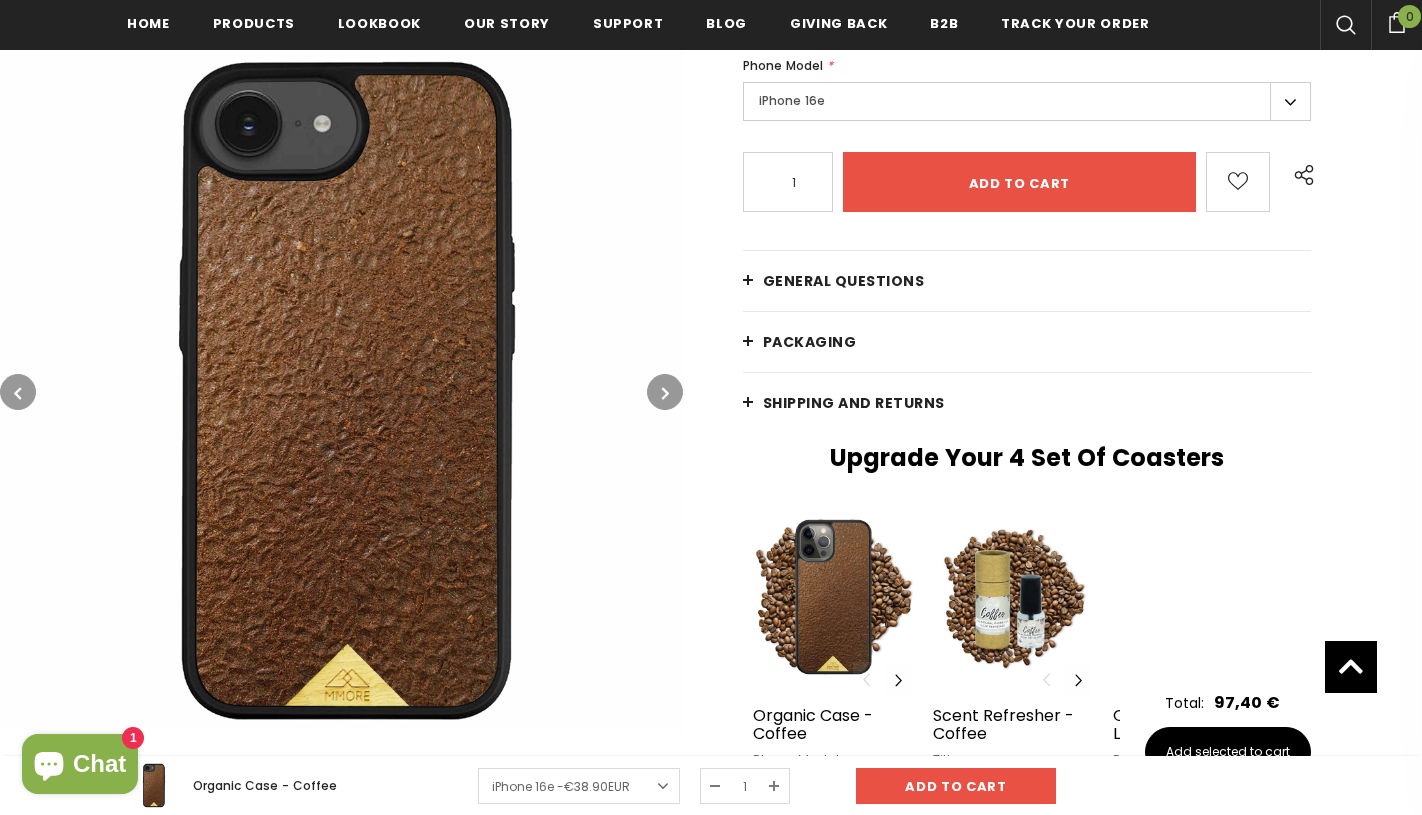 scroll, scrollTop: 635, scrollLeft: 0, axis: vertical 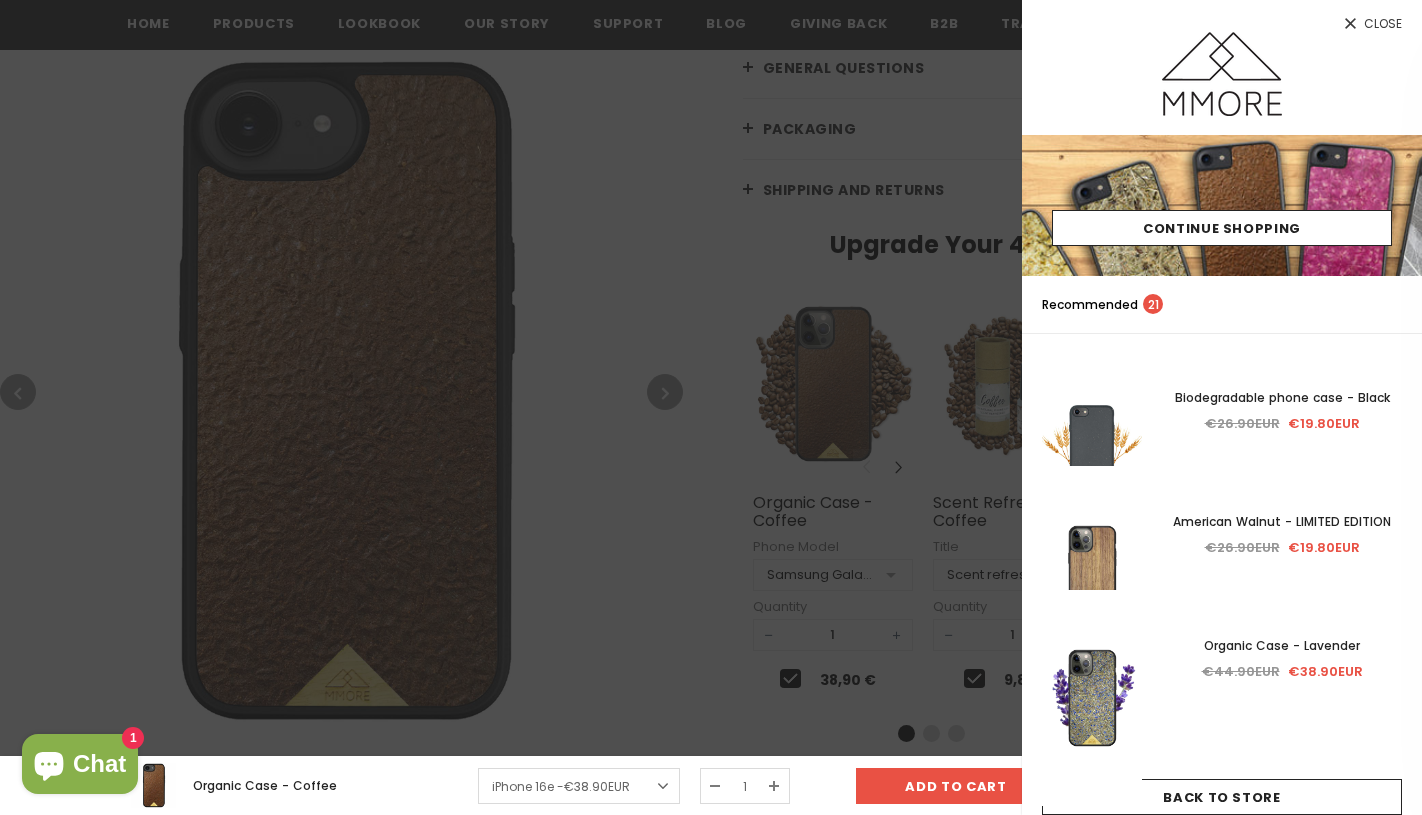 click 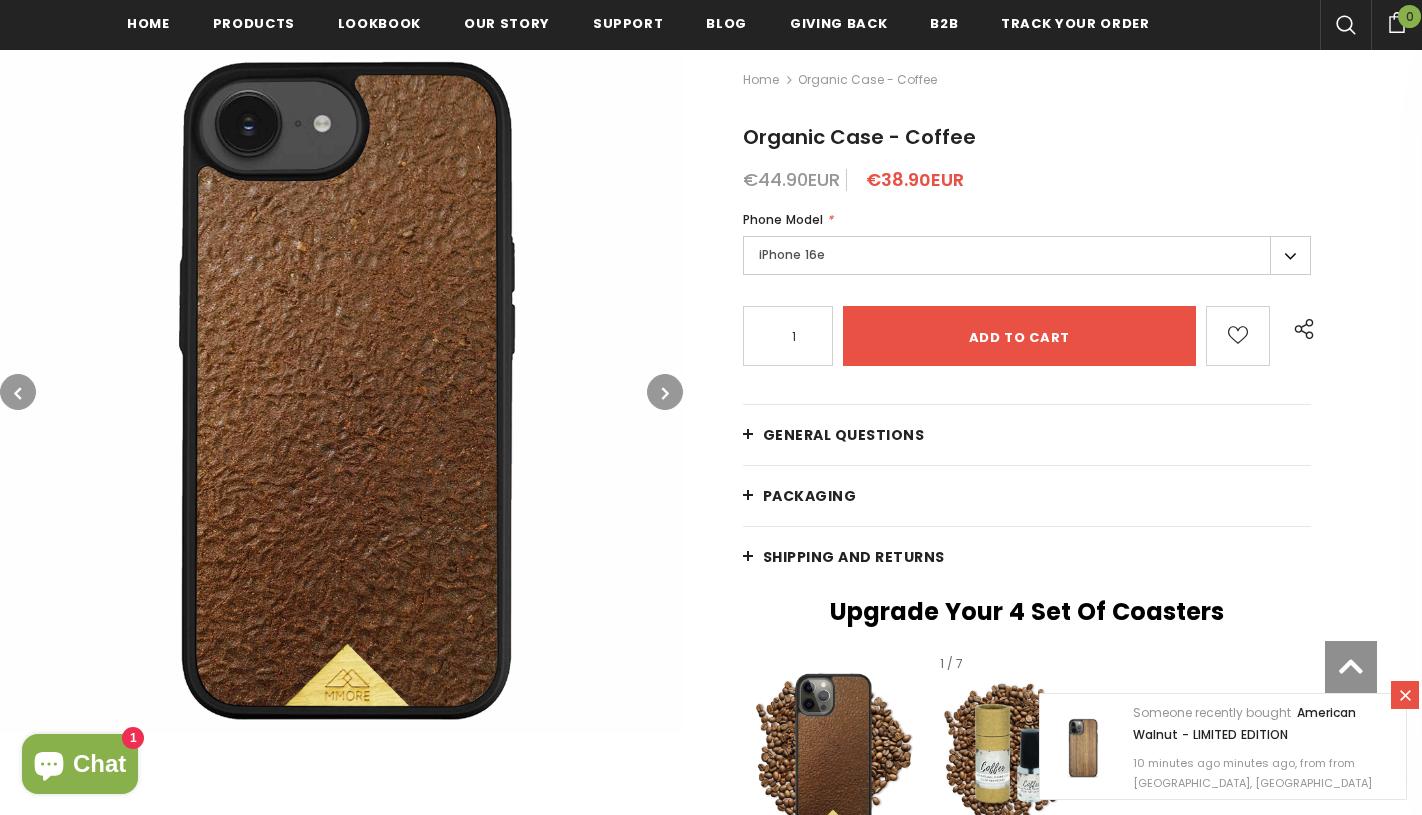 scroll, scrollTop: 291, scrollLeft: 0, axis: vertical 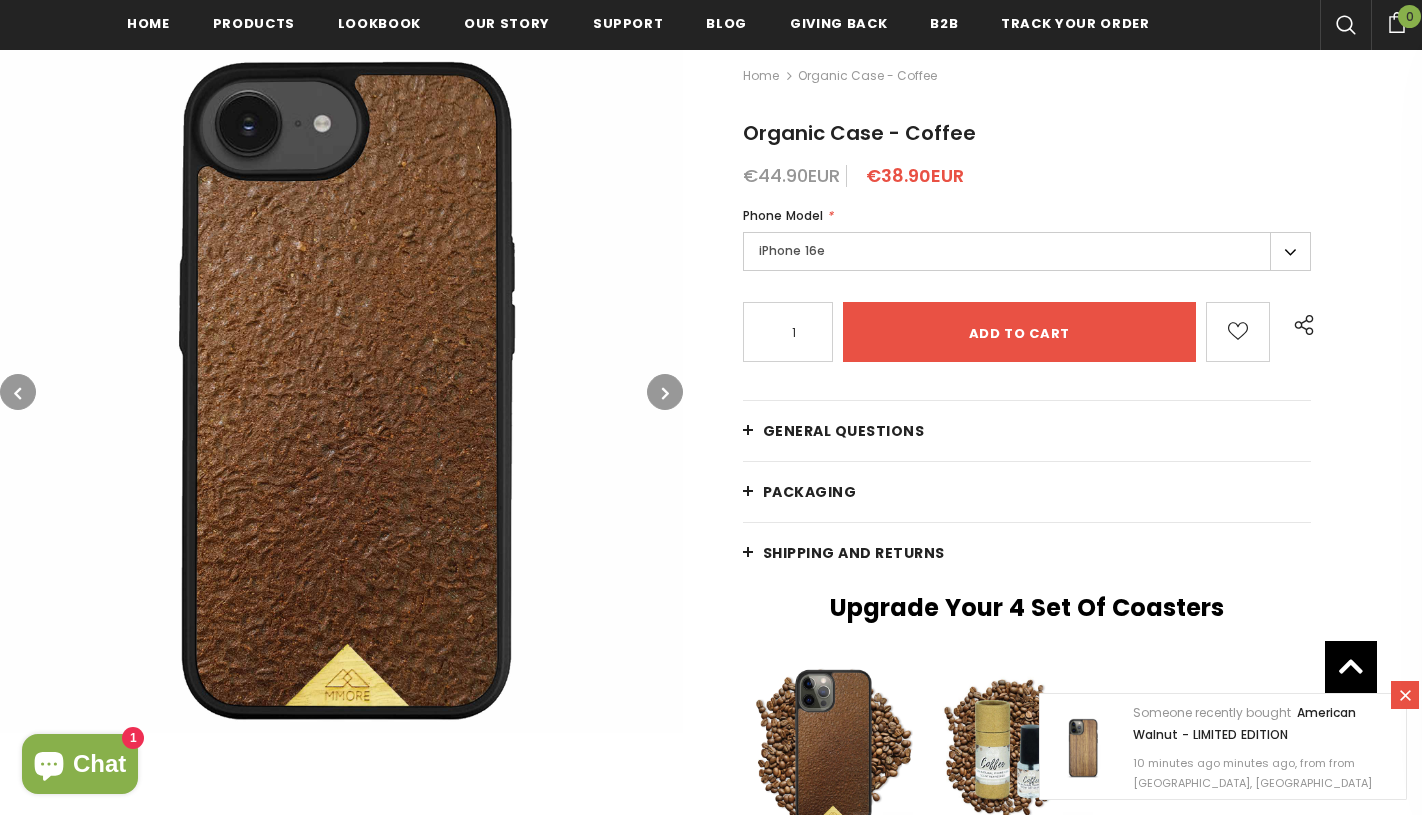 click on "General Questions" at bounding box center (1027, 431) 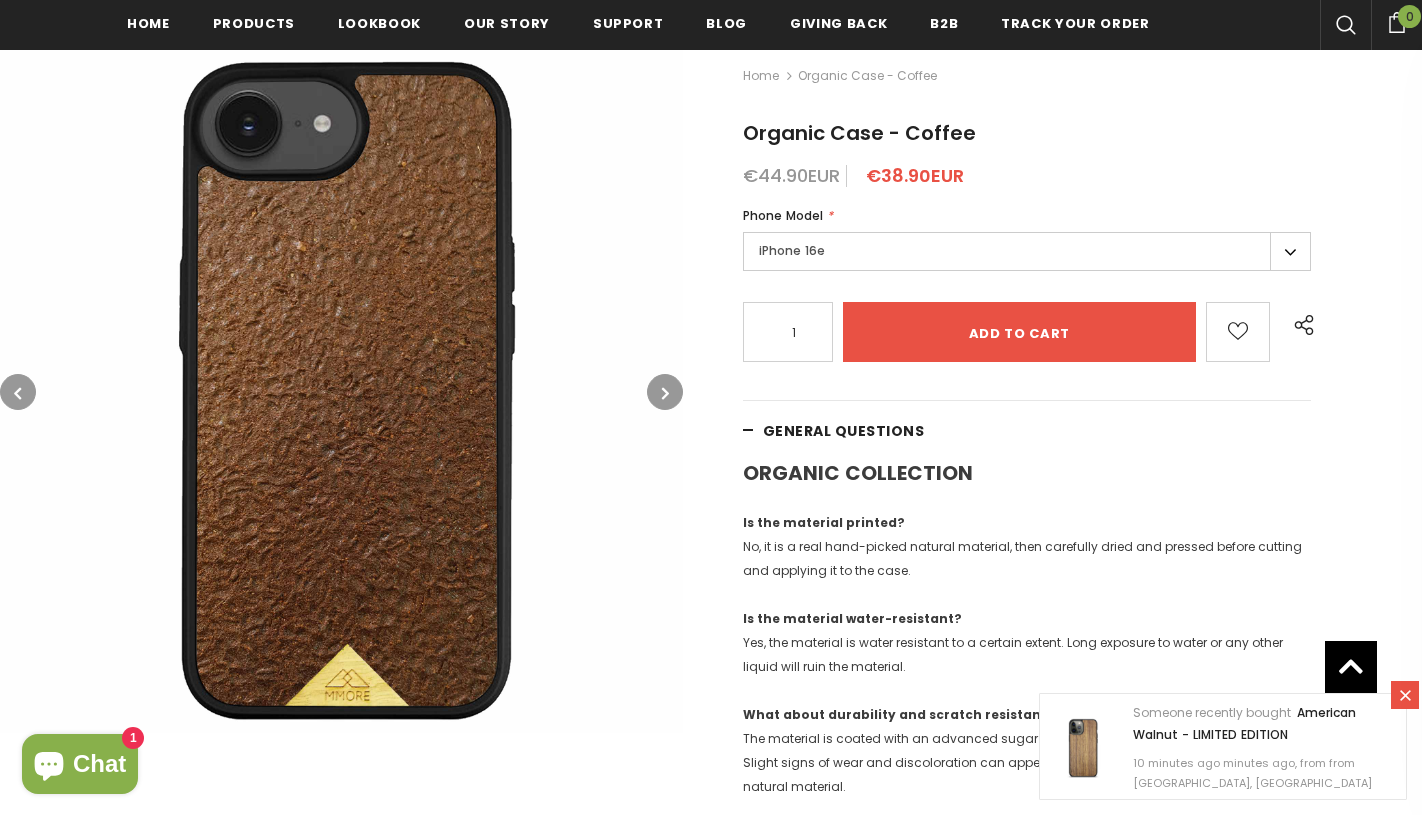 scroll, scrollTop: 288, scrollLeft: 0, axis: vertical 